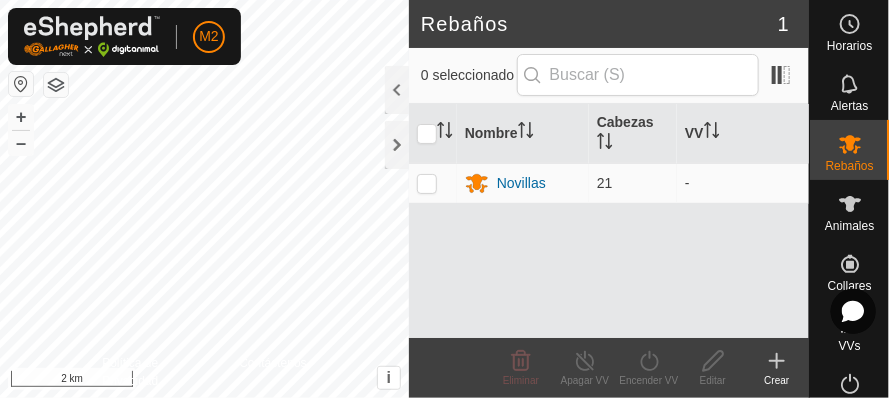 scroll, scrollTop: 0, scrollLeft: 0, axis: both 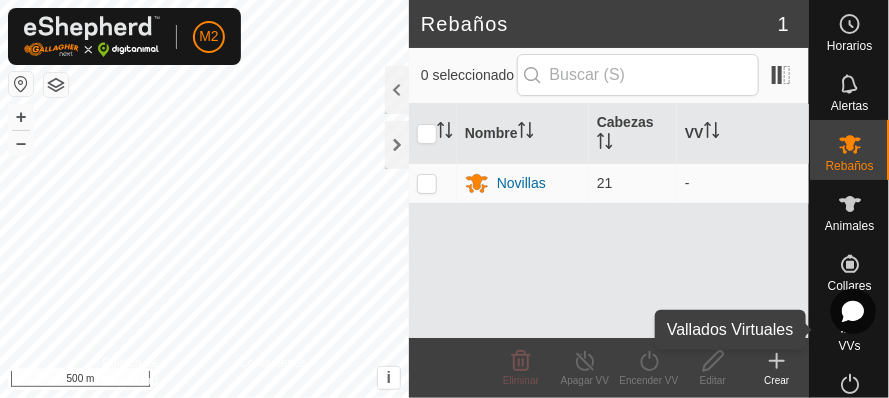 click at bounding box center [850, 324] 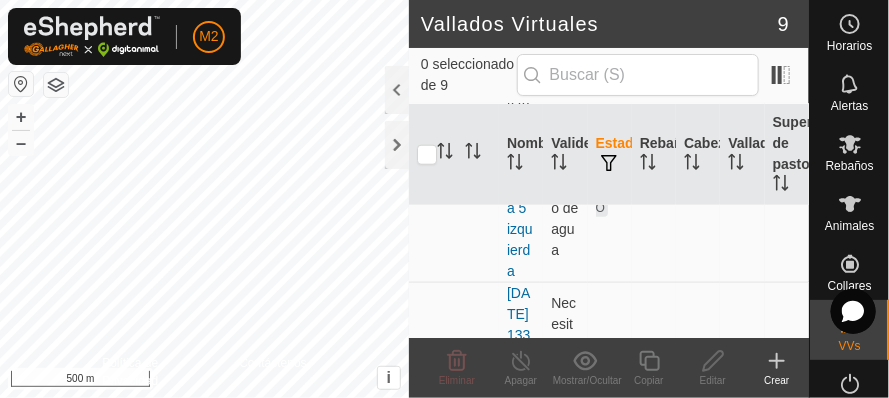 scroll, scrollTop: 660, scrollLeft: 0, axis: vertical 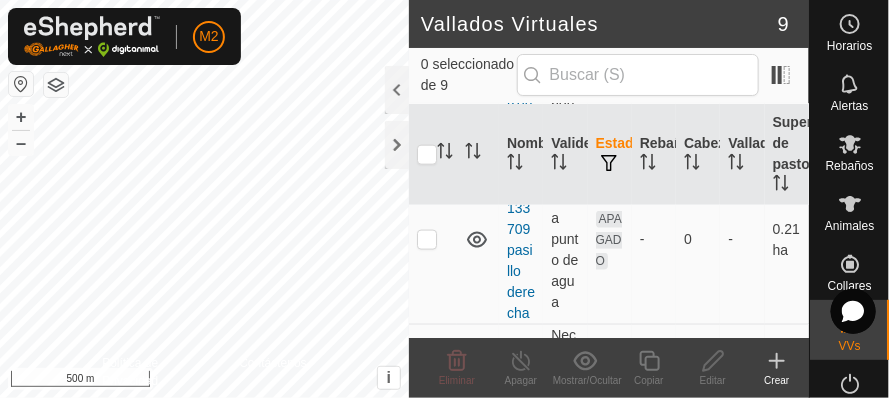 click at bounding box center [21, 84] 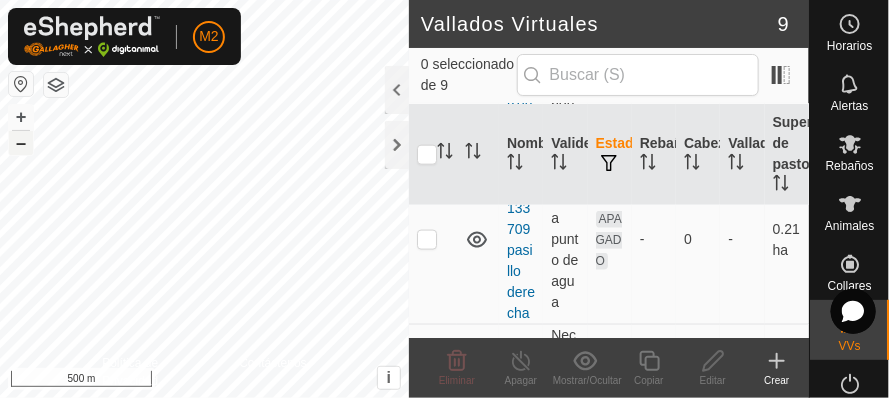 type 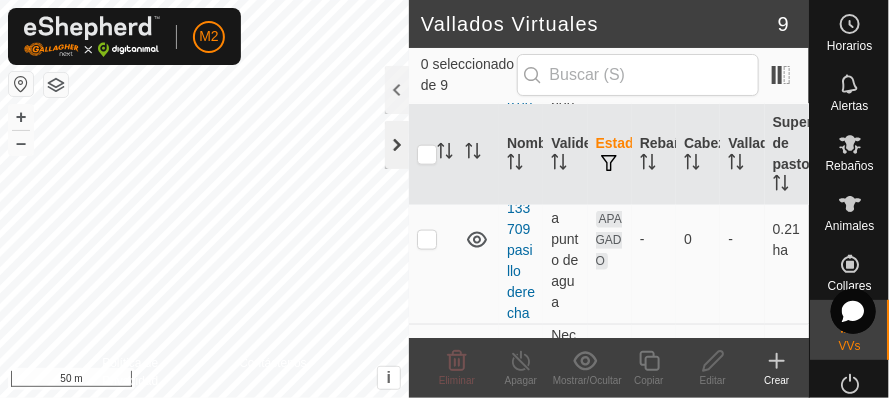 click 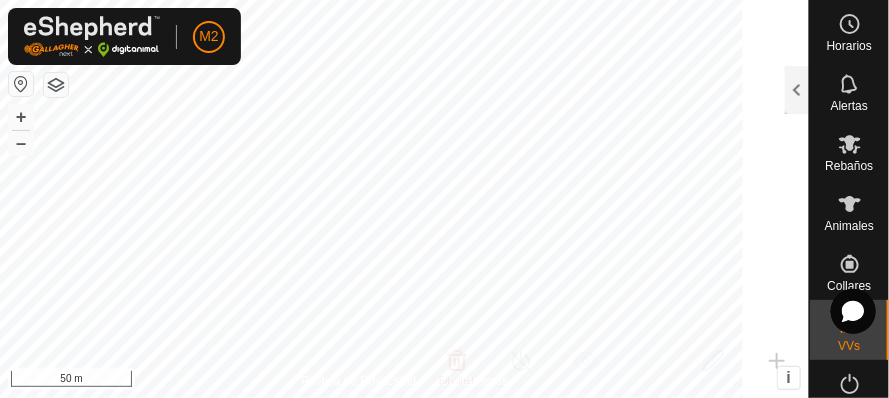 scroll, scrollTop: 1904, scrollLeft: 0, axis: vertical 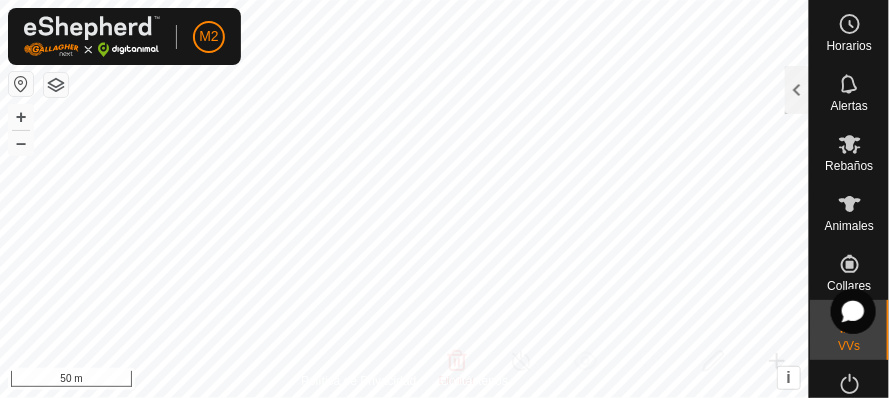 click on "M2 Horarios Alertas Rebaños Animales Collares VVs Estado Infra Mapa de Calor Ayuda Vallados Virtuales 9 0 seleccionado de 9     Nombre   Validez   Estado   Rebaño   Cabezas   Vallado   Superficie de pastoreo   VV sin recinto  [DATE] 141123tirada3 izquierda  Necesita punto de agua  APAGADO  -   0   -   0.89 ha  [DATE] 132503tirada6 izquierda  Necesita punto de agua  APAGADO  -   0   -   1.79 ha  [DATE] 133231tirada 5 izquierda  Necesita punto de agua  APAGADO  -   0   -   1.32 ha  [DATE] 133709pasillo derecha  Necesita punto de agua  APAGADO  -   0   -   0.21 ha  [DATE] 162257  Necesita punto de agua  APAGADO  -   0   -   0.81 ha  [DATE] 133800tirada 3 derecha  Necesita punto de agua  APAGADO  -   0   -   0.78 ha  [DATE] 134027tirada 2 izquierda  Necesita punto de agua  APAGADO  -   0   -   0.54 ha  [DATE] 134503tirada 1 izquierda  No válido para activaciones  APAGADO  -   0   -   0.6 ha  tirada 4 izquierda  Necesita punto de agua  APAGADO  -   0   -   1.08 ha  - +" at bounding box center [444, 199] 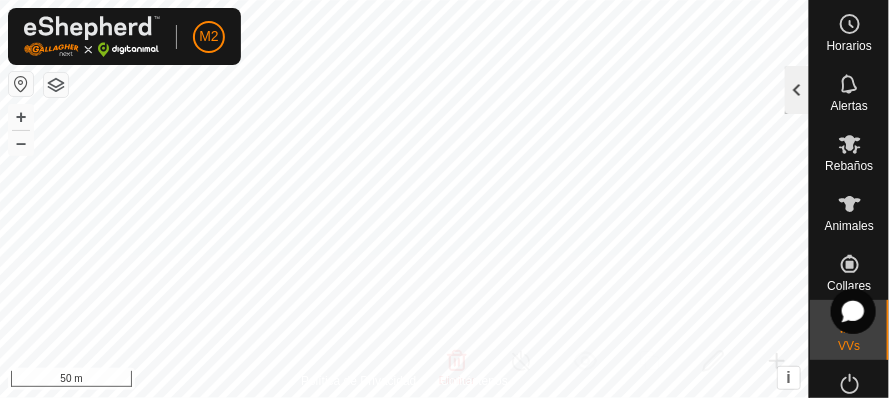 click 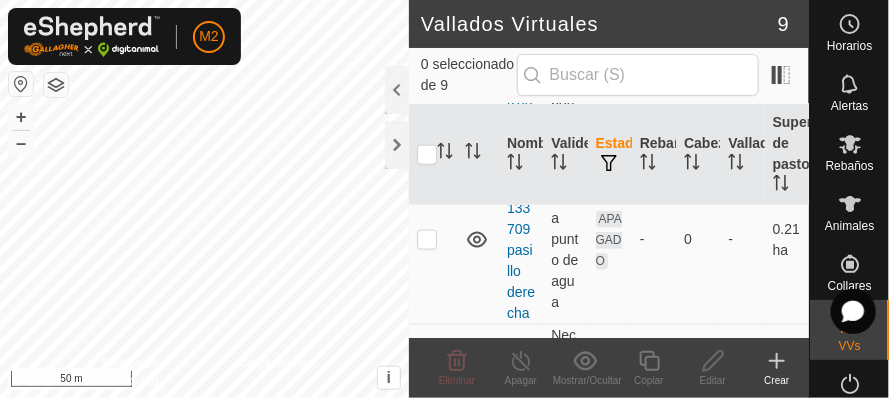 click 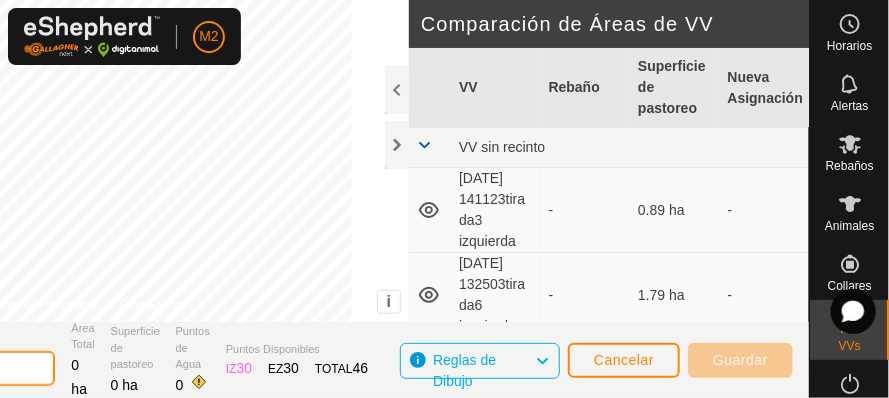 click on "[DATE] 174836" 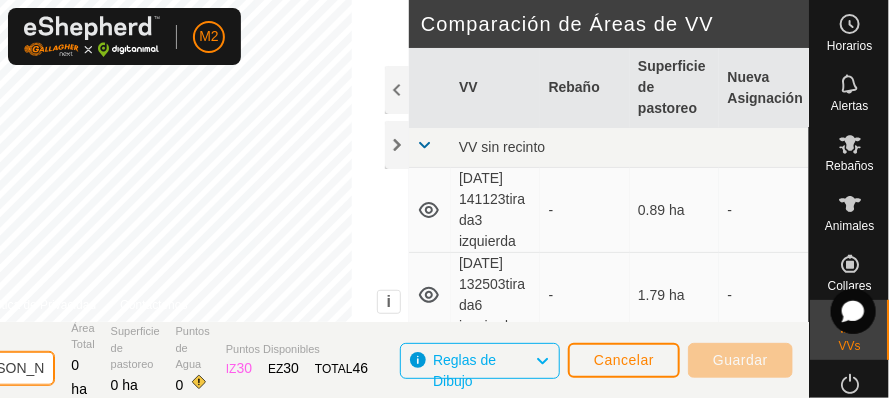 scroll, scrollTop: 0, scrollLeft: 5, axis: horizontal 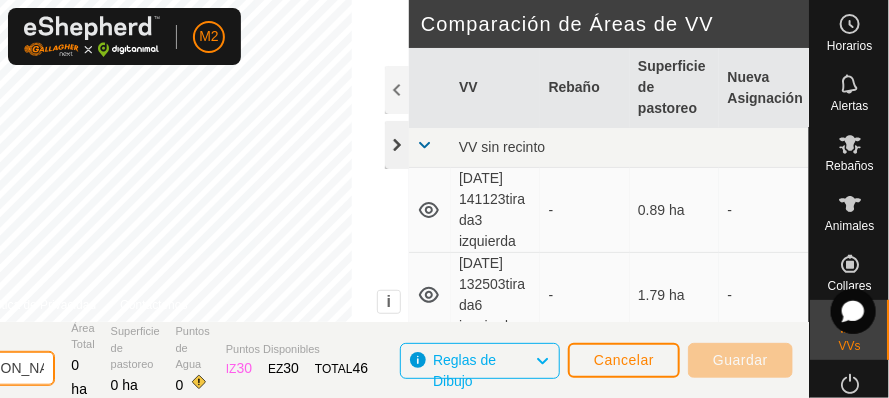 type on "[DATE] 174836Pivot 5 Base [PERSON_NAME]" 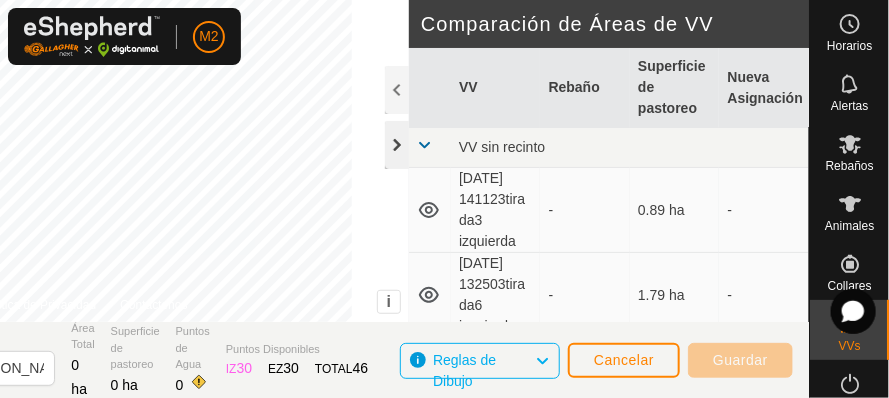 scroll, scrollTop: 0, scrollLeft: 0, axis: both 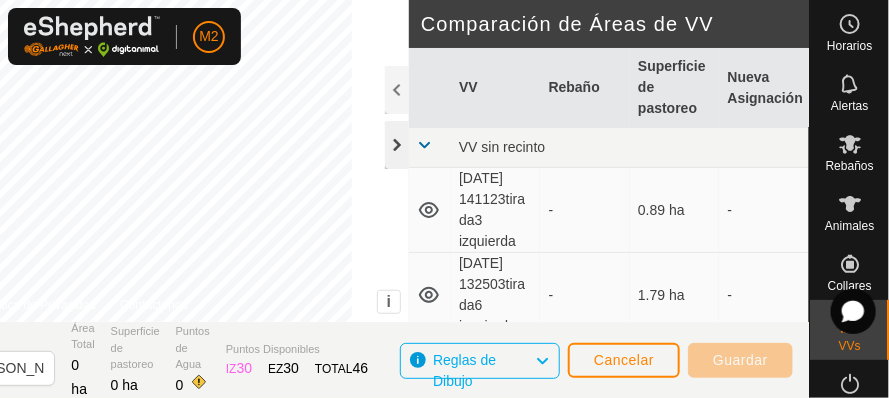 click 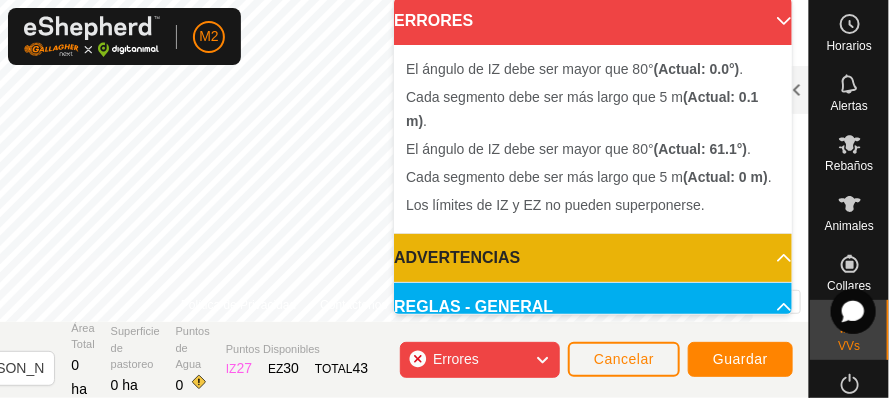 click on "Cada segmento debe ser más largo que 5 m  (Actual: 0 m) ." at bounding box center (593, 177) 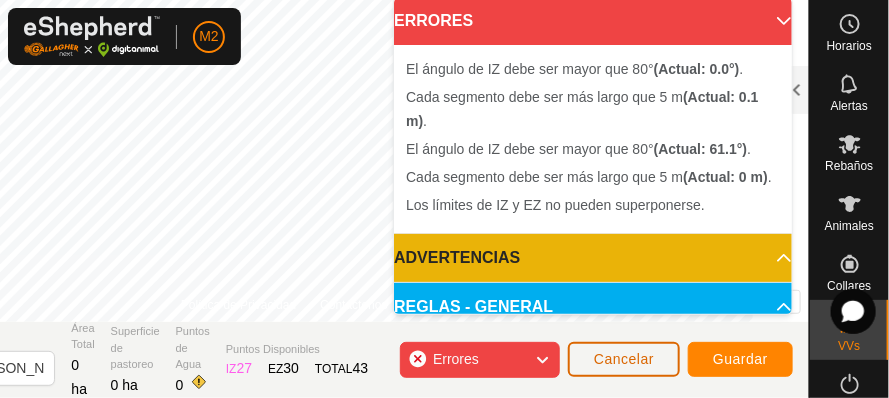 click on "Cancelar" 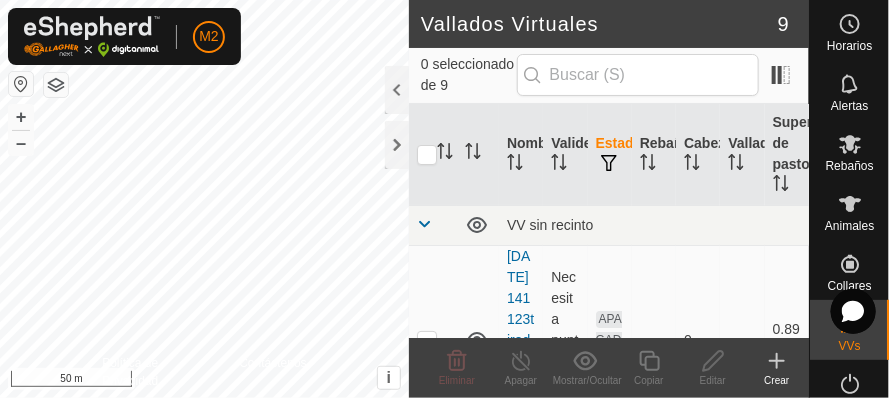 click 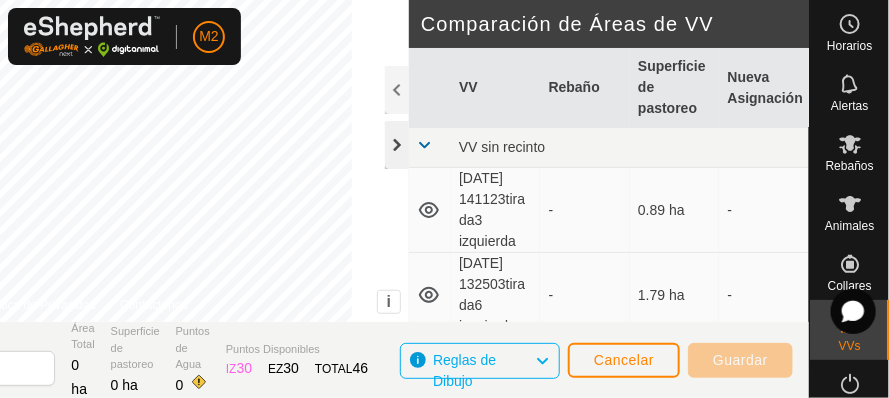 click 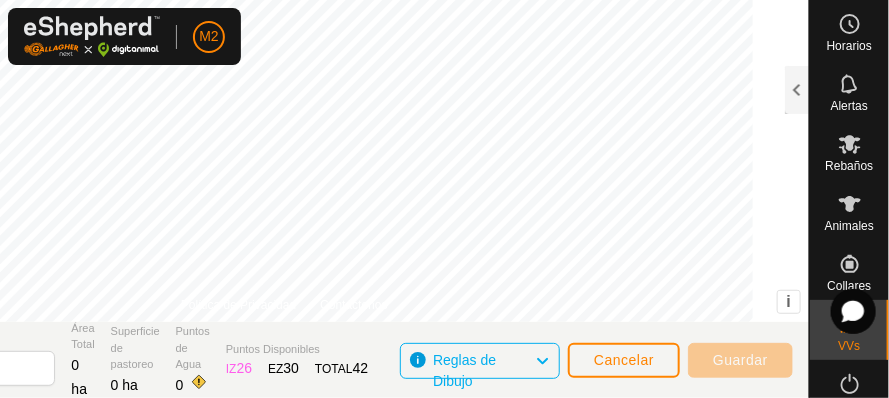 click on "DIBUJAR IZ EZ Eliminar Política de Privacidad Contáctenos + – ⇧ i This application includes HERE Maps. © 2024 HERE. All rights reserved. 50 m Comparación de Áreas de VV     VV   Rebaño   Superficie de pastoreo   Nueva Asignación  VV sin recinto  [DATE] 141123tirada3 izquierda  -  0.89 ha   -   [DATE] 132503tirada6 izquierda  -  1.79 ha   -   [DATE] 133231tirada 5 izquierda  -  1.32 ha   -   [DATE] 133709pasillo derecha  -  0.21 ha   -   [DATE] 162257  -  0.81 ha   -   [DATE] 133800tirada 3 derecha  -  0.78 ha   -   [DATE] 134027tirada 2 izquierda  -  0.54 ha   -   [DATE] 134503tirada 1 izquierda  -  0.6 ha   -   tirada 4 izquierda  -  1.08 ha   -  Vallado Virtual [DATE] 174943 Área Total 0 ha Superficie de pastoreo 0 ha Puntos de Agua 0 Puntos Disponibles  IZ   26  EZ  30  TOTAL   42 Reglas de Dibujo Cancelar Guardar" 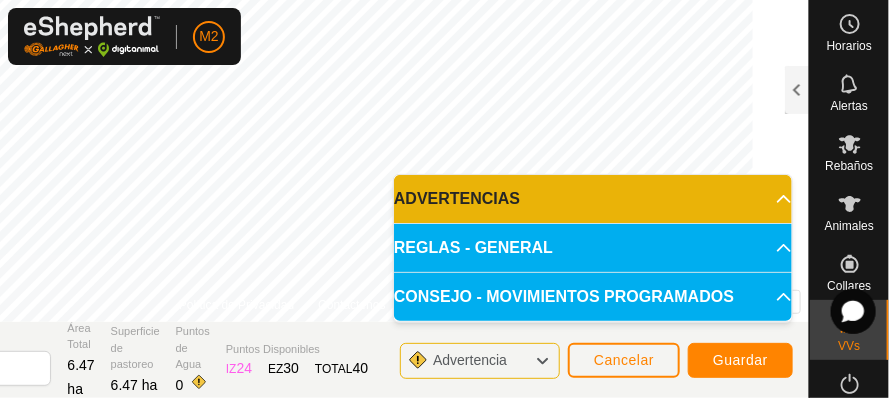 click on "M2 Horarios Alertas Rebaños Animales Collares VVs Estado Infra Mapa de Calor Ayuda DIBUJAR IZ EZ Eliminar Política de Privacidad Contáctenos + – ⇧ i This application includes HERE Maps. © 2024 HERE. All rights reserved. 20 m Comparación de Áreas de VV     VV   Rebaño   Superficie de pastoreo   Nueva Asignación  VV sin recinto  [DATE] 141123tirada3 izquierda  -  0.89 ha  +5.58 ha  [DATE] 132503tirada6 izquierda  -  1.79 ha  +4.68 ha  [DATE] 133231tirada 5 izquierda  -  1.32 ha  +5.15 ha  [DATE] 133709pasillo derecha  -  0.21 ha  +6.26 ha  [DATE] 162257  -  0.81 ha  +5.66 ha  [DATE] 133800tirada 3 derecha  -  0.78 ha  +5.69 ha  [DATE] 134027tirada 2 izquierda  -  0.54 ha  +5.93 ha  [DATE] 134503tirada 1 izquierda  -  0.6 ha  +5.87 ha  tirada 4 izquierda  -  1.08 ha  +5.39 ha Vallado Virtual [DATE] 174943 Área Total 6.47 ha Superficie de pastoreo 6.47 ha Puntos de Agua 0 Puntos Disponibles  IZ   24  EZ  30  TOTAL   40 Advertencia Cancelar Guardar" at bounding box center [444, 199] 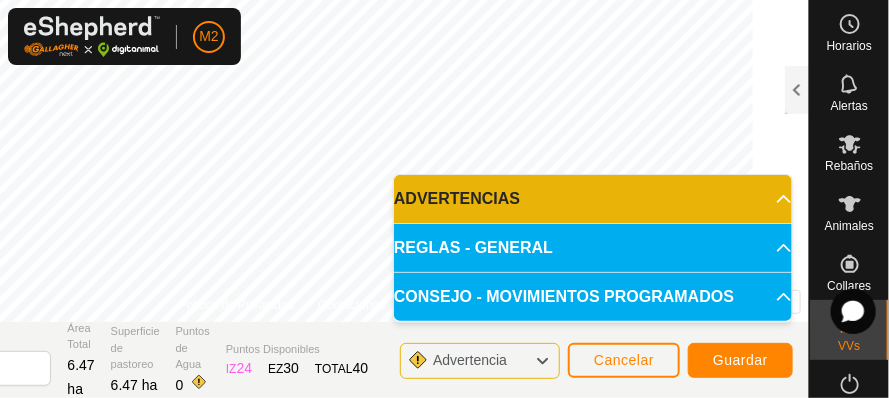 click on "M2 Horarios Alertas Rebaños Animales Collares VVs Estado Infra Mapa de Calor Ayuda DIBUJAR IZ EZ Eliminar Política de Privacidad Contáctenos + – ⇧ i This application includes HERE Maps. © 2024 HERE. All rights reserved. 20 m Comparación de Áreas de VV     VV   Rebaño   Superficie de pastoreo   Nueva Asignación  VV sin recinto  [DATE] 141123tirada3 izquierda  -  0.89 ha  +5.58 ha  [DATE] 132503tirada6 izquierda  -  1.79 ha  +4.68 ha  [DATE] 133231tirada 5 izquierda  -  1.32 ha  +5.15 ha  [DATE] 133709pasillo derecha  -  0.21 ha  +6.26 ha  [DATE] 162257  -  0.81 ha  +5.66 ha  [DATE] 133800tirada 3 derecha  -  0.78 ha  +5.69 ha  [DATE] 134027tirada 2 izquierda  -  0.54 ha  +5.93 ha  [DATE] 134503tirada 1 izquierda  -  0.6 ha  +5.87 ha  tirada 4 izquierda  -  1.08 ha  +5.39 ha Vallado Virtual [DATE] 174943 Área Total 6.47 ha Superficie de pastoreo 6.47 ha Puntos de Agua 0 Puntos Disponibles  IZ   24  EZ  30  TOTAL   40 Advertencia Cancelar Guardar" at bounding box center [444, 199] 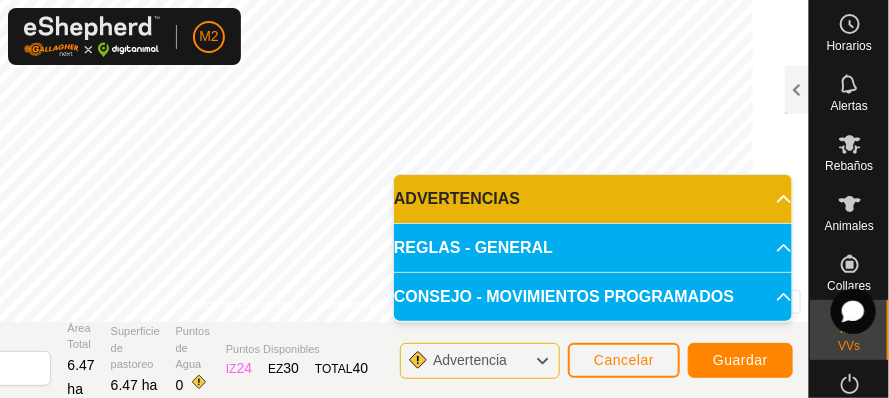 click on "DIBUJAR IZ EZ Eliminar Política de Privacidad Contáctenos + – ⇧ i This application includes HERE Maps. © 2024 HERE. All rights reserved. 100 m Comparación de Áreas de VV     VV   Rebaño   Superficie de pastoreo   Nueva Asignación  VV sin recinto  [DATE] 141123tirada3 izquierda  -  0.89 ha  +5.58 ha  [DATE] 132503tirada6 izquierda  -  1.79 ha  +4.68 ha  [DATE] 133231tirada 5 izquierda  -  1.32 ha  +5.15 ha  [DATE] 133709pasillo derecha  -  0.21 ha  +6.26 ha  [DATE] 162257  -  0.81 ha  +5.66 ha  [DATE] 133800tirada 3 derecha  -  0.78 ha  +5.69 ha  [DATE] 134027tirada 2 izquierda  -  0.54 ha  +5.93 ha  [DATE] 134503tirada 1 izquierda  -  0.6 ha  +5.87 ha  tirada 4 izquierda  -  1.08 ha  +5.39 ha Vallado Virtual [DATE] 174943 Área Total 6.47 ha Superficie de pastoreo 6.47 ha Puntos de Agua 0 Puntos Disponibles  IZ   24  EZ  30  TOTAL   40 Advertencia Cancelar Guardar" 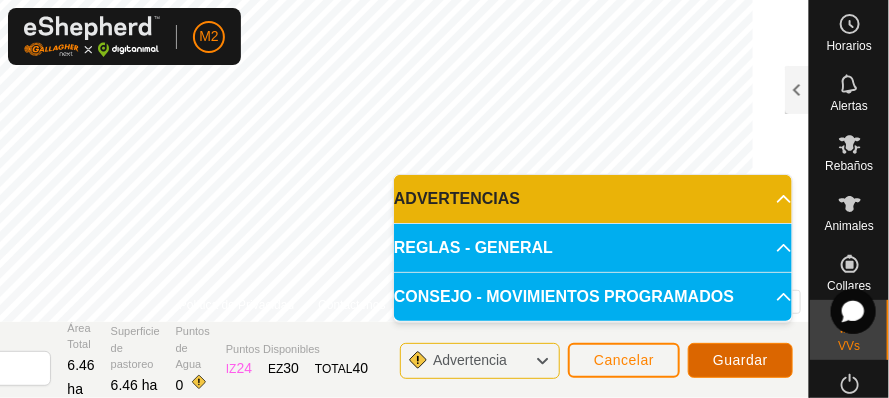 click on "Guardar" 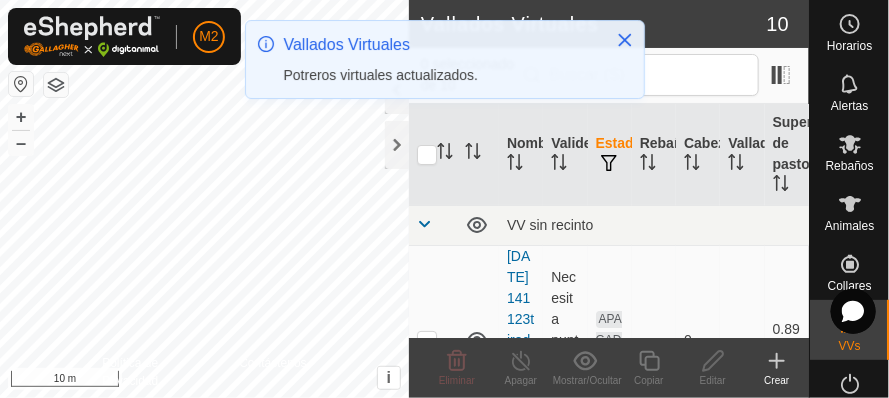 click on "M2 Horarios Alertas Rebaños Animales Collares VVs Estado Infra Mapa de Calor Ayuda Vallados Virtuales 10 0 seleccionado de 10     Nombre   Validez   Estado   Rebaño   Cabezas   Vallado   Superficie de pastoreo   VV sin recinto  [DATE] 141123tirada3 izquierda  Necesita punto de agua  APAGADO  -   0   -   0.89 ha  [DATE] 132503tirada6 izquierda  Necesita punto de agua  APAGADO  -   0   -   1.79 ha  [DATE] 133231tirada 5 izquierda  Necesita punto de agua  APAGADO  -   0   -   1.32 ha  [DATE] 133709pasillo derecha  Necesita punto de agua  APAGADO  -   0   -   0.21 ha  [DATE] 162257  Necesita punto de agua  APAGADO  -   0   -   0.81 ha  [DATE] 133800tirada 3 derecha  Necesita punto de agua  APAGADO  -   0   -   0.78 ha  [DATE] 134027tirada 2 izquierda  Necesita punto de agua  APAGADO  -   0   -   0.54 ha  [DATE] 134503tirada 1 izquierda  No válido para activaciones  APAGADO  -   0   -   0.6 ha  [DATE] 174943  Necesita punto de agua  APAGADO  -   0   -   6.46 ha  APAGADO  -  +" 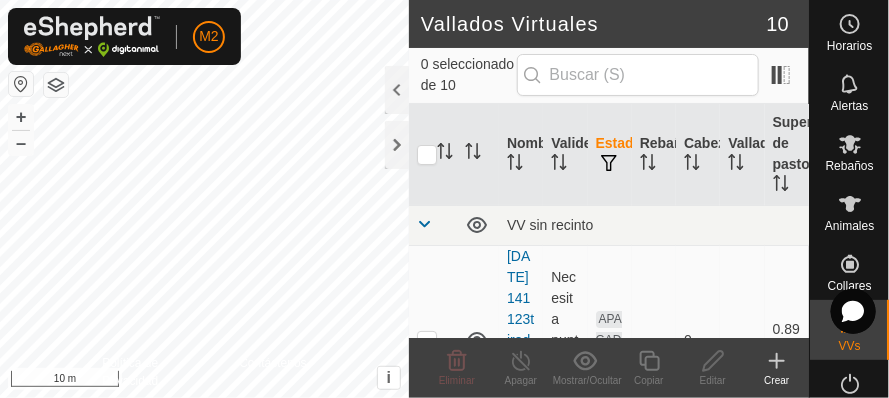 click on "Vallados Virtuales 10 0 seleccionado de 10     Nombre   Validez   Estado   Rebaño   Cabezas   Vallado   Superficie de pastoreo   VV sin recinto  [DATE] 141123tirada3 izquierda  Necesita punto de agua  APAGADO  -   0   -   0.89 ha  [DATE] 132503tirada6 izquierda  Necesita punto de agua  APAGADO  -   0   -   1.79 ha  [DATE] 133231tirada 5 izquierda  Necesita punto de agua  APAGADO  -   0   -   1.32 ha  [DATE] 133709pasillo derecha  Necesita punto de agua  APAGADO  -   0   -   0.21 ha  [DATE] 162257  Necesita punto de agua  APAGADO  -   0   -   0.81 ha  [DATE] 133800tirada 3 derecha  Necesita punto de agua  APAGADO  -   0   -   0.78 ha  [DATE] 134027tirada 2 izquierda  Necesita punto de agua  APAGADO  -   0   -   0.54 ha  [DATE] 134503tirada 1 izquierda  No válido para activaciones  APAGADO  -   0   -   0.6 ha  [DATE] 174943  Necesita punto de agua  APAGADO  -   0   -   6.46 ha  tirada 4 izquierda  Necesita punto de agua  APAGADO  -   0   -   1.08 ha  Eliminar  Apagar  + –" 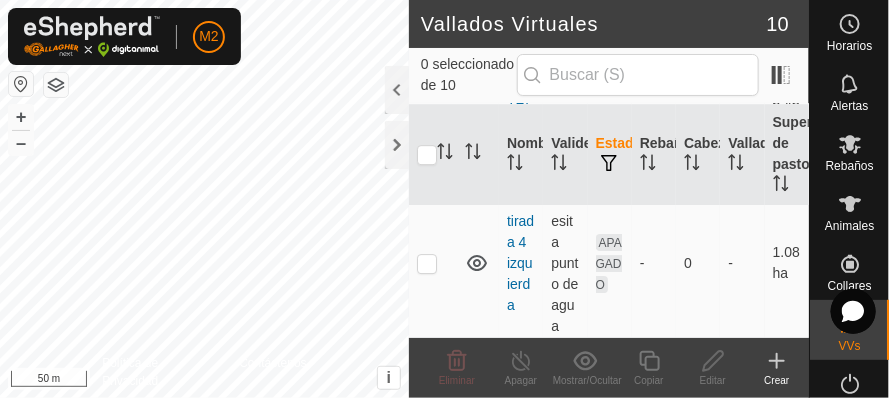 scroll, scrollTop: 2117, scrollLeft: 0, axis: vertical 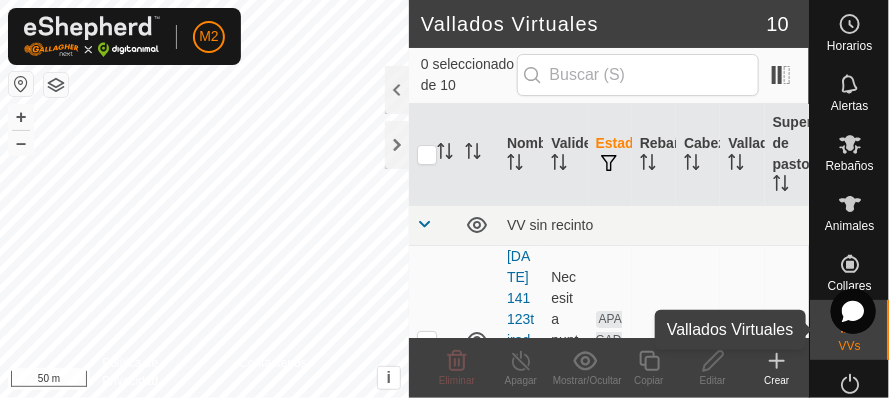click at bounding box center [850, 324] 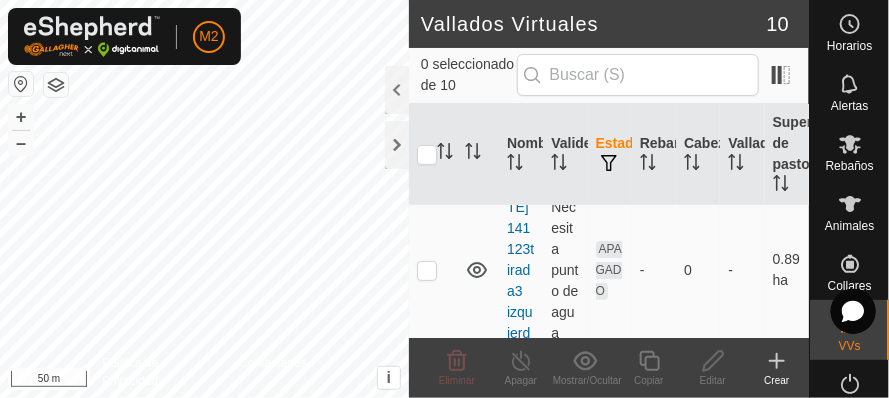 scroll, scrollTop: 88, scrollLeft: 0, axis: vertical 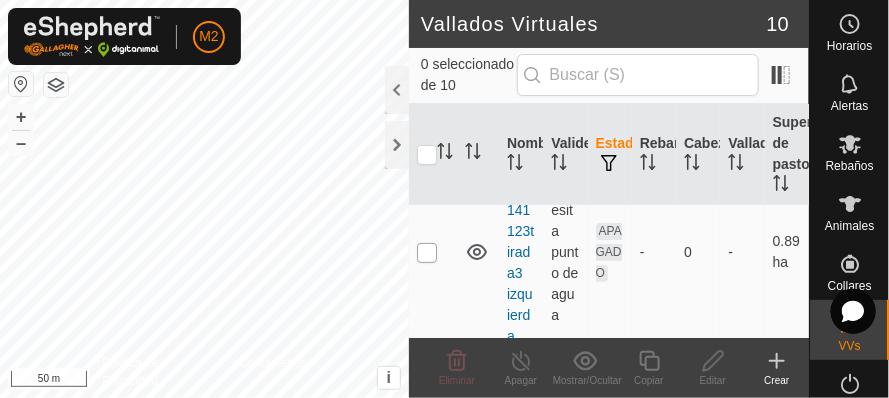 click at bounding box center (427, 253) 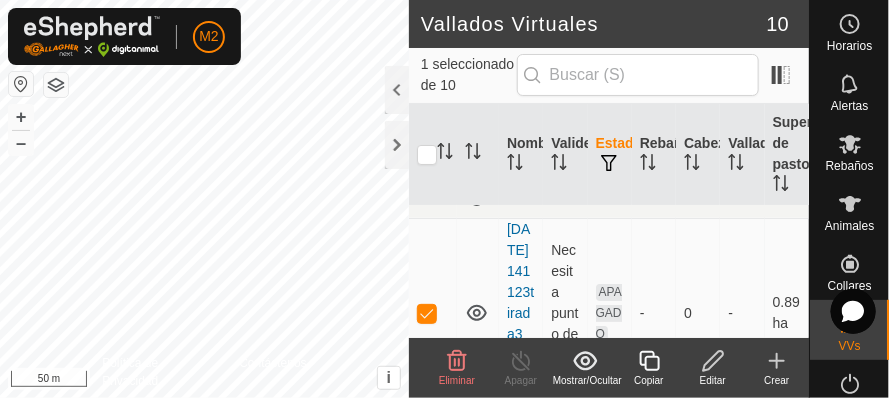 scroll, scrollTop: 0, scrollLeft: 0, axis: both 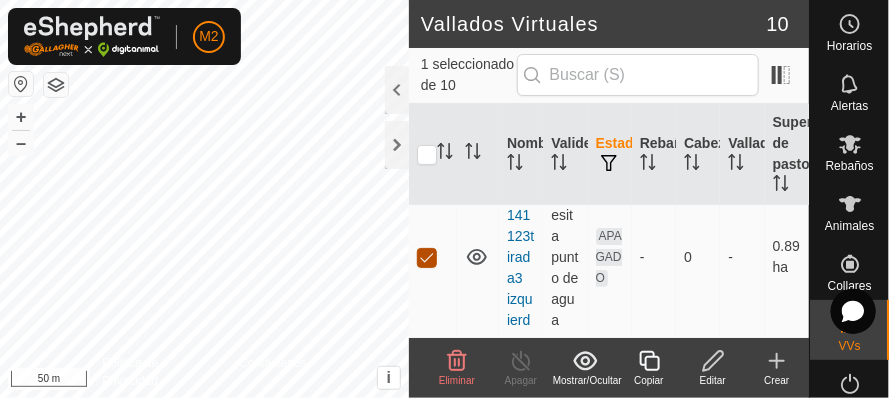 click at bounding box center (427, 258) 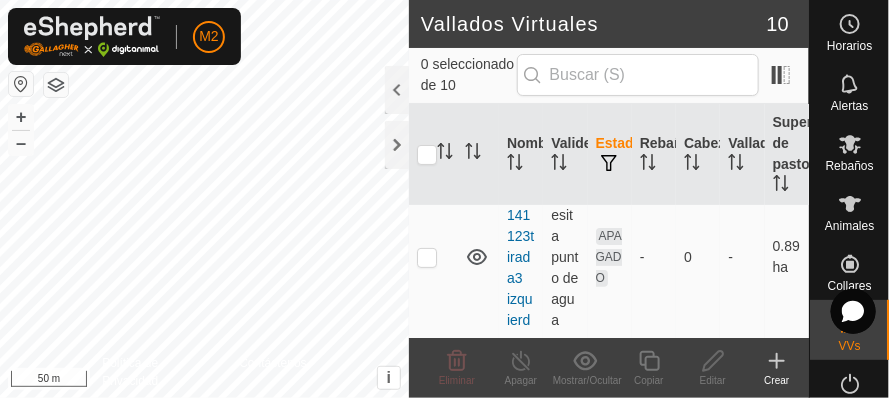 checkbox on "true" 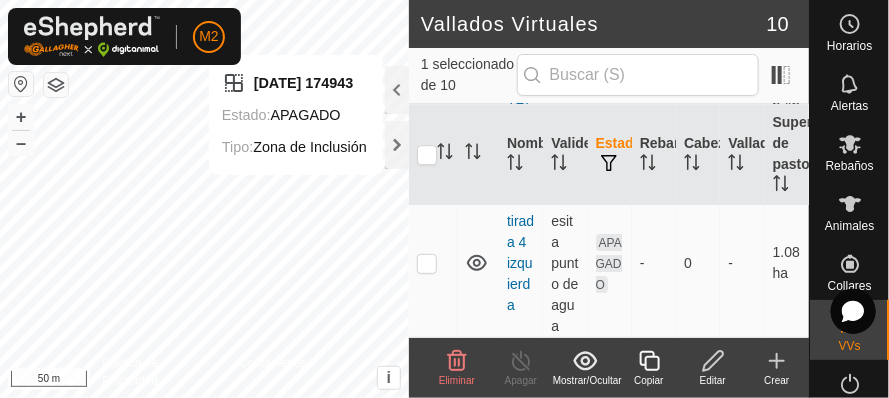 scroll, scrollTop: 2117, scrollLeft: 0, axis: vertical 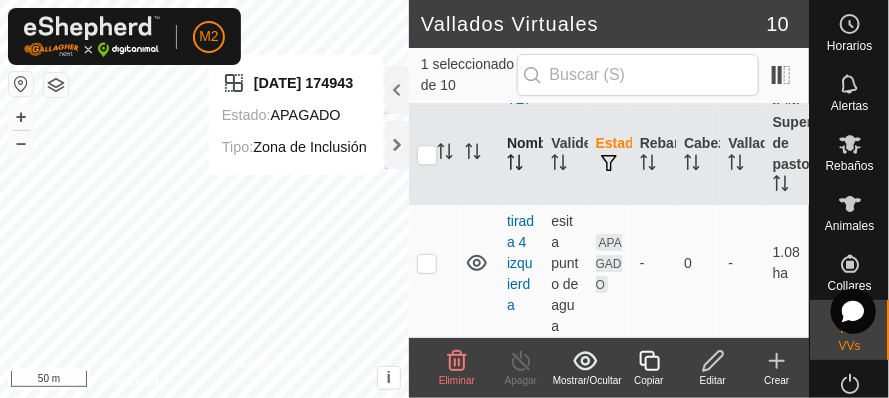 click 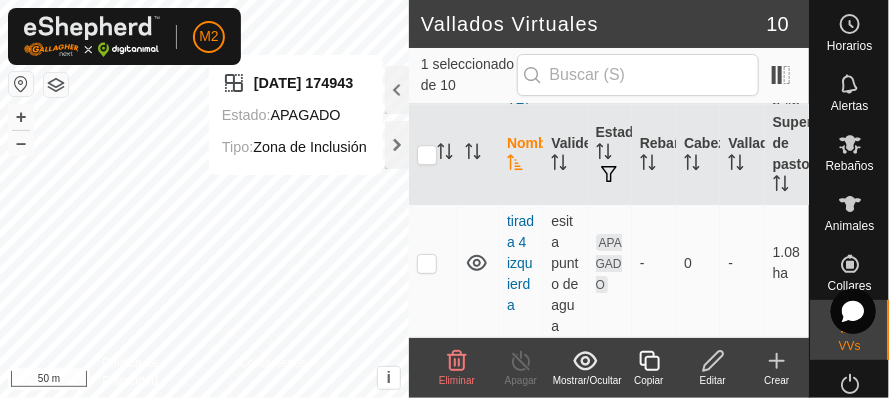 scroll, scrollTop: 0, scrollLeft: 0, axis: both 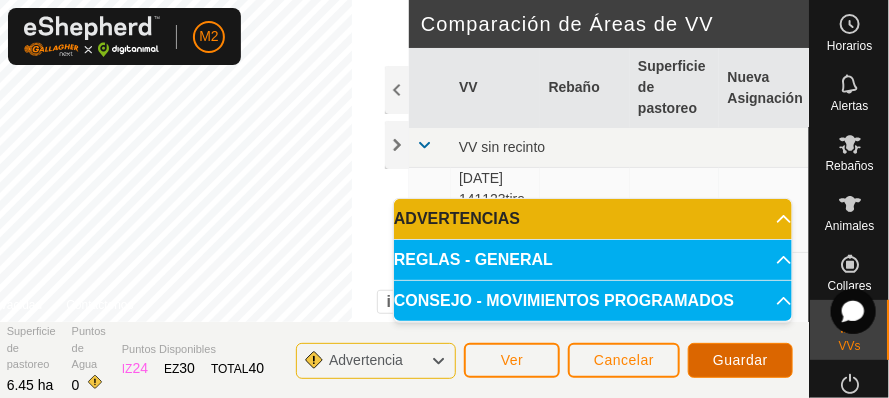 click on "Guardar" 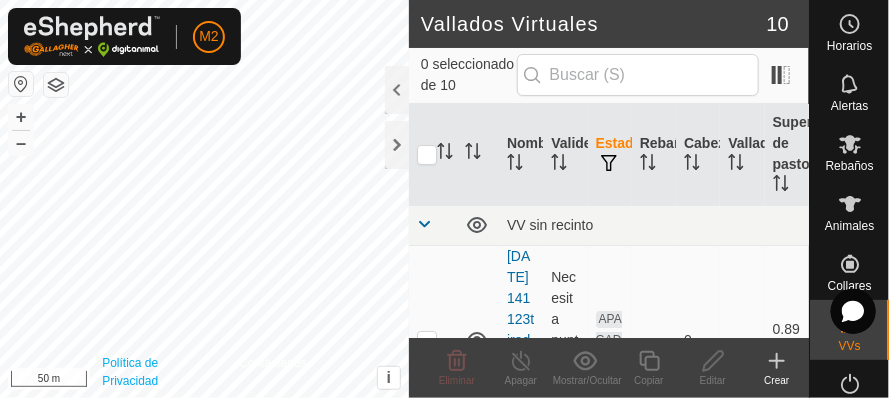 checkbox on "true" 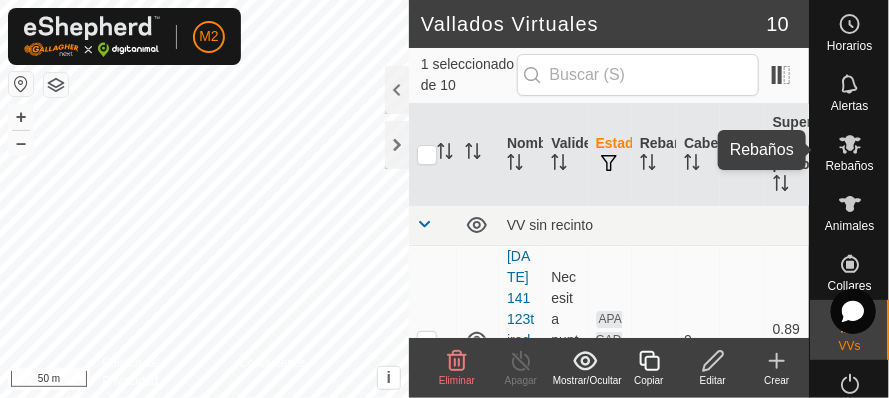 click 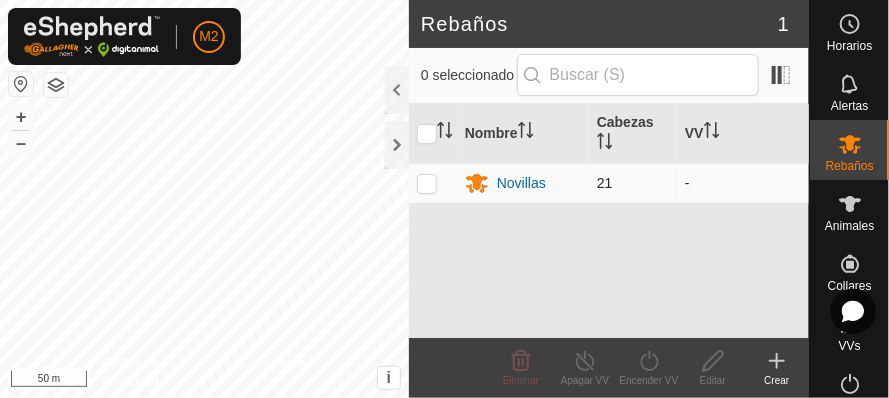 click at bounding box center (427, 183) 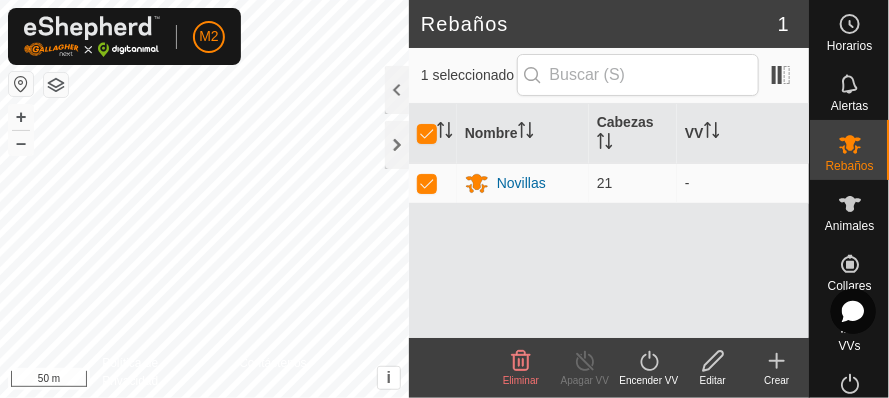 click 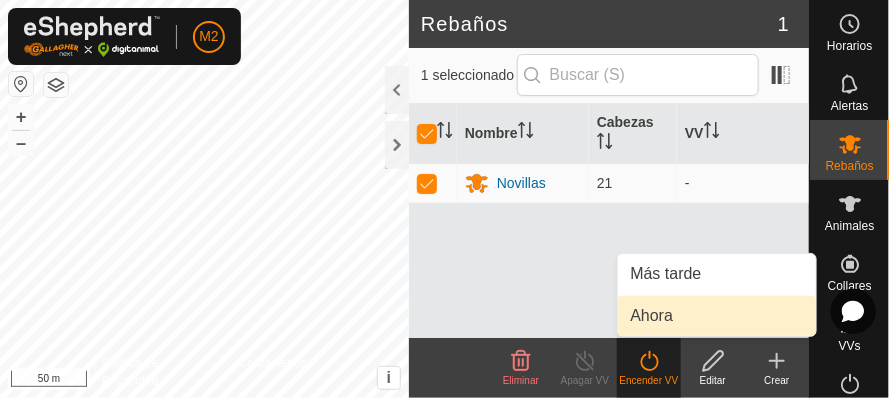 click on "Ahora" at bounding box center (717, 316) 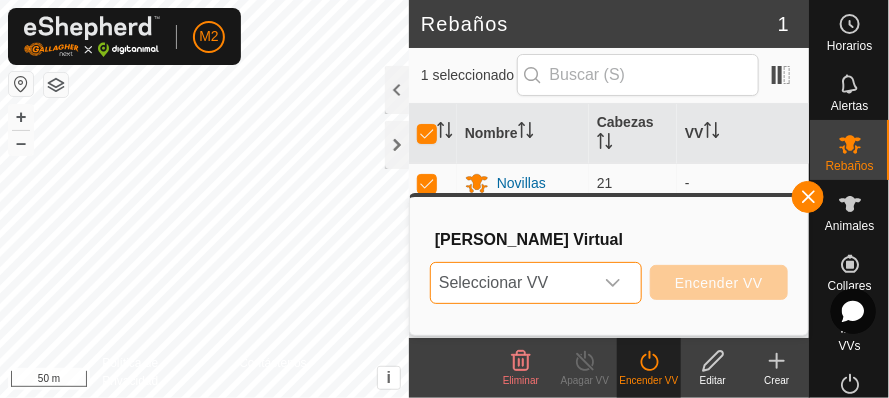 click on "Seleccionar VV" at bounding box center (512, 283) 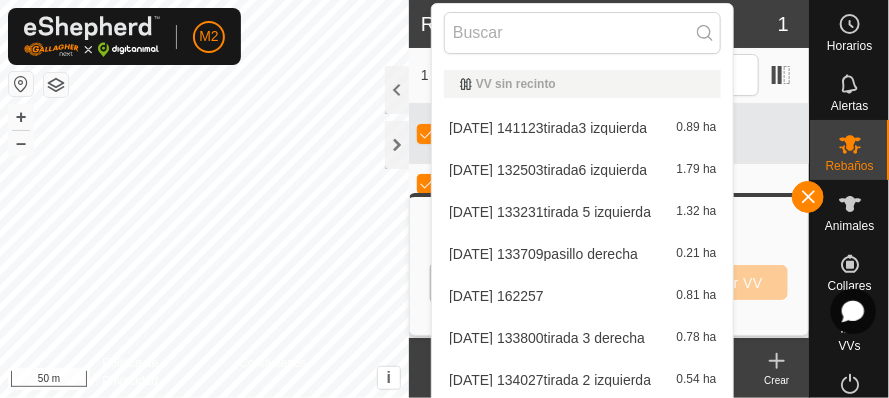 click on "[DATE] 162257  0.81 ha" at bounding box center (582, 296) 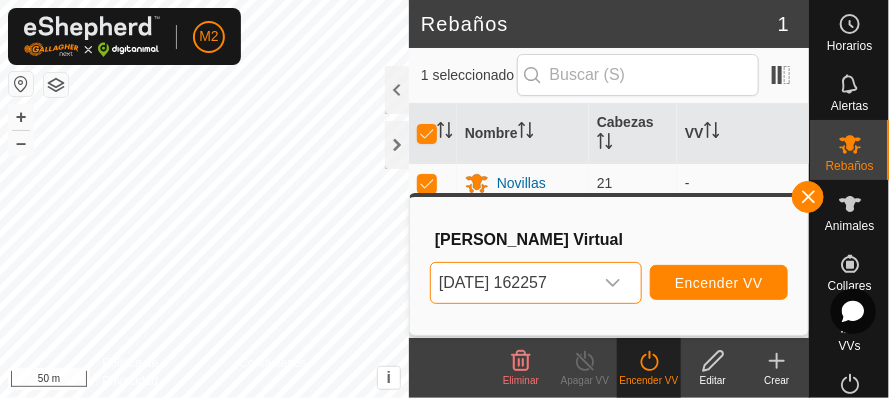 click on "[DATE] 162257" at bounding box center [512, 283] 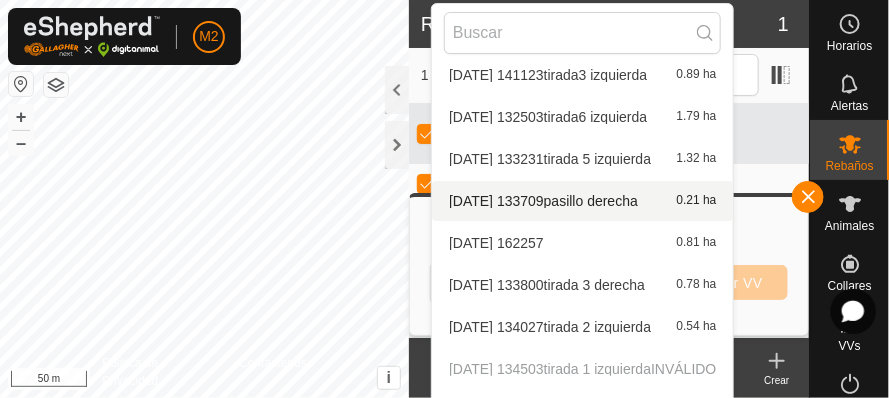 scroll, scrollTop: 63, scrollLeft: 0, axis: vertical 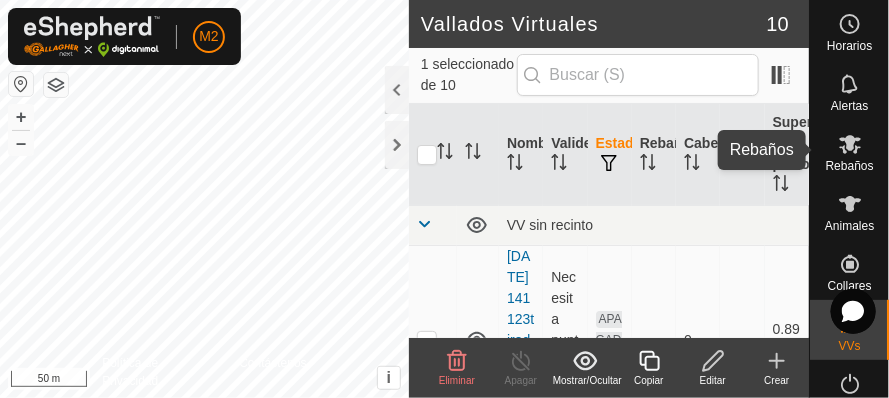 click at bounding box center (850, 144) 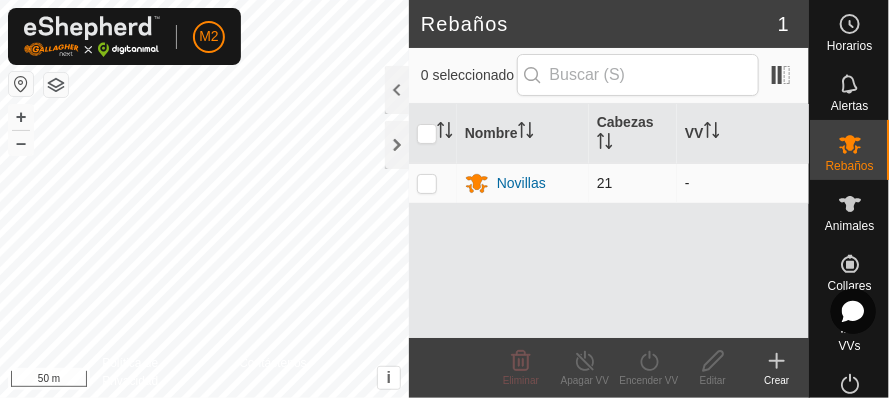 click at bounding box center [427, 183] 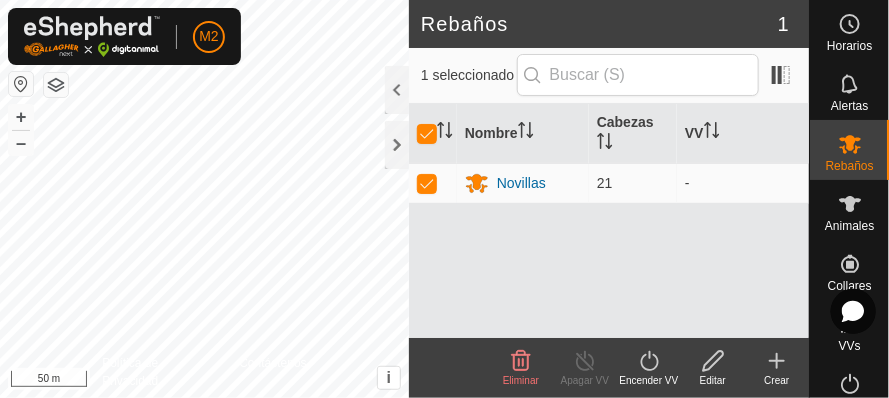 click 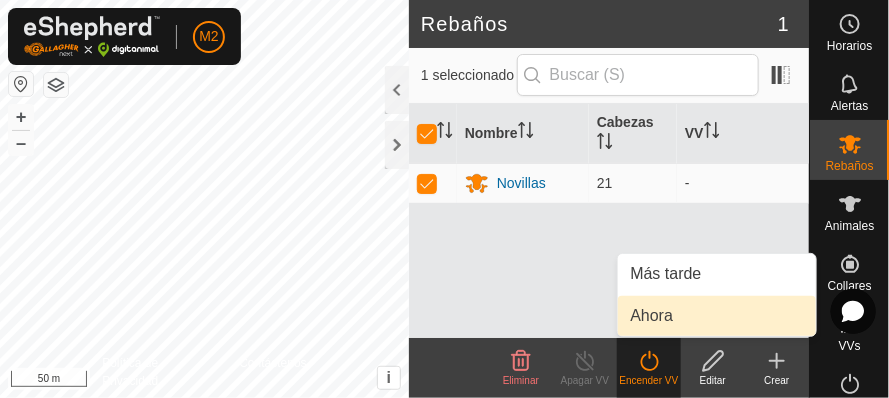 click on "Ahora" at bounding box center (717, 316) 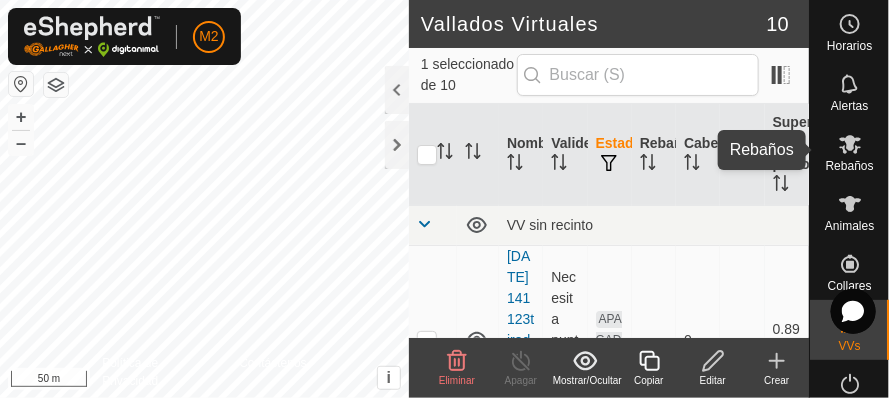 click 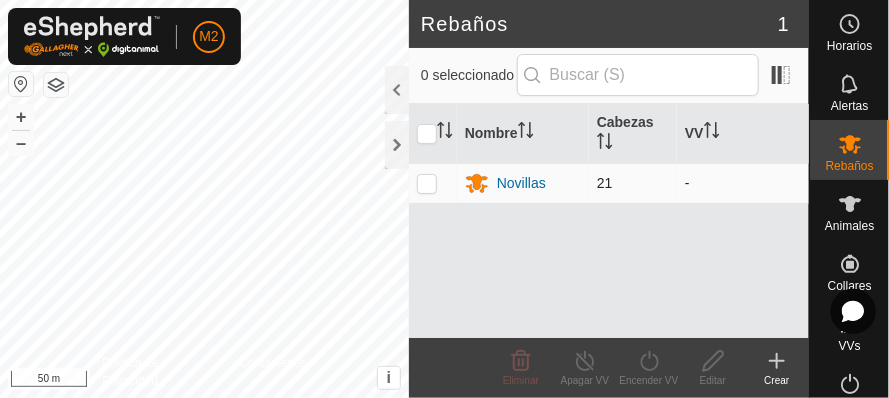 click at bounding box center (427, 183) 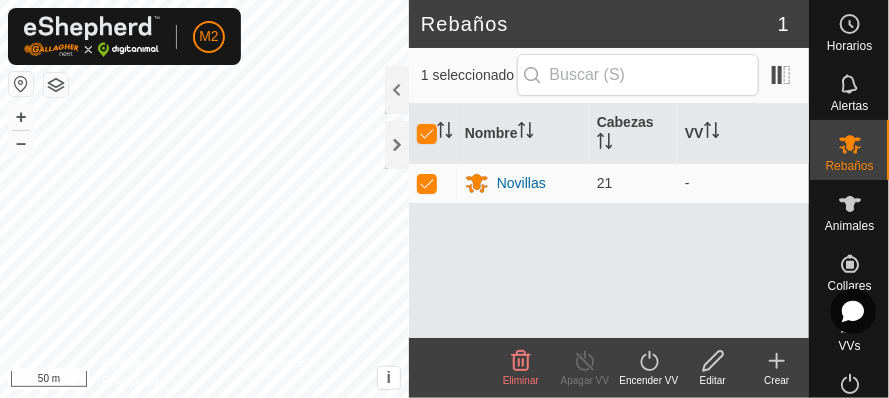 click 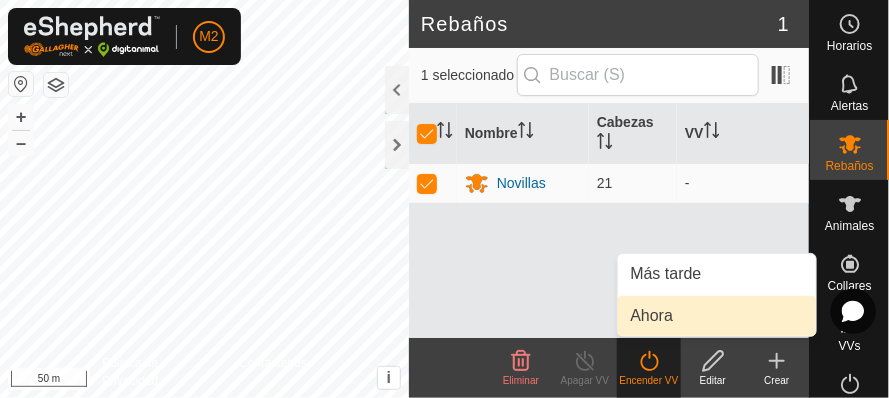 click on "Ahora" at bounding box center (717, 316) 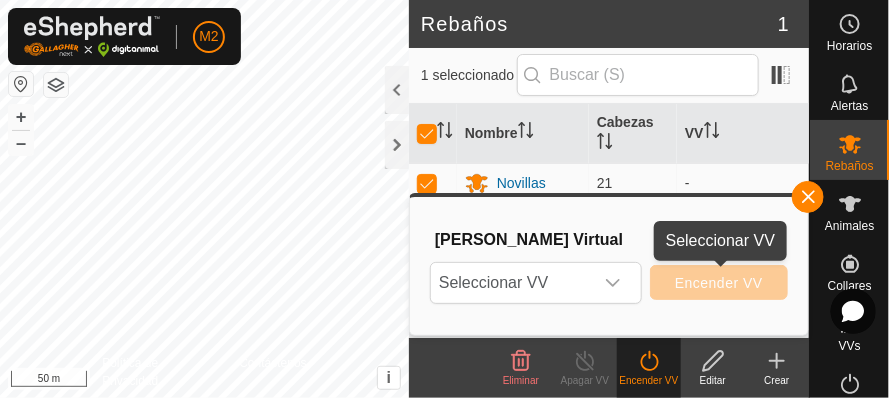 click on "Encender VV" at bounding box center [719, 283] 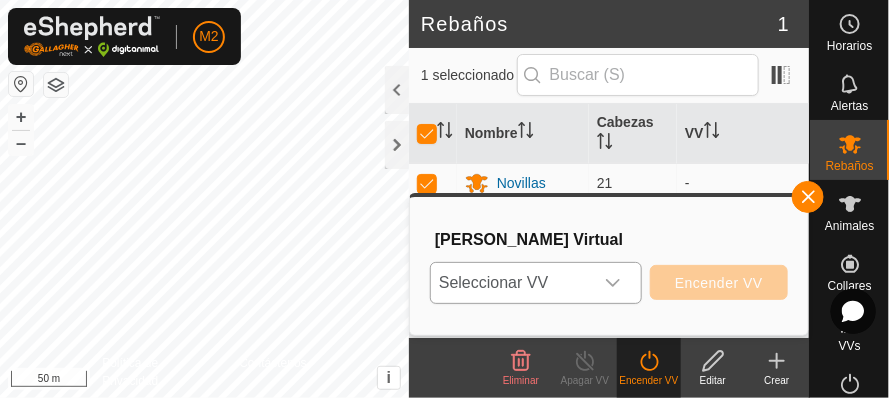 click 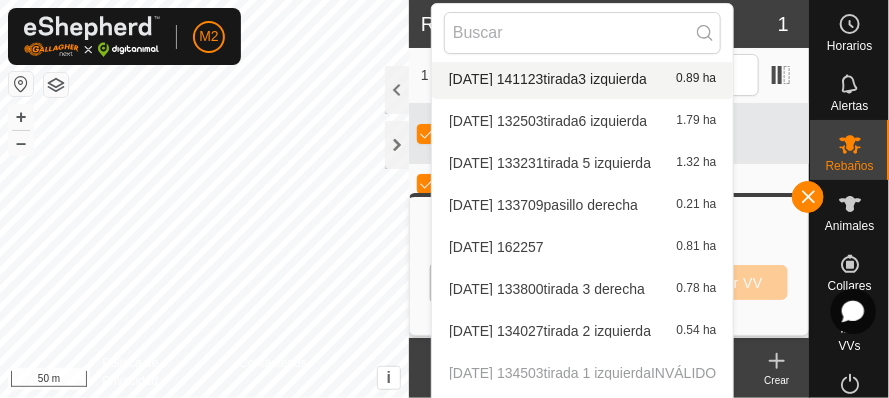 scroll, scrollTop: 63, scrollLeft: 0, axis: vertical 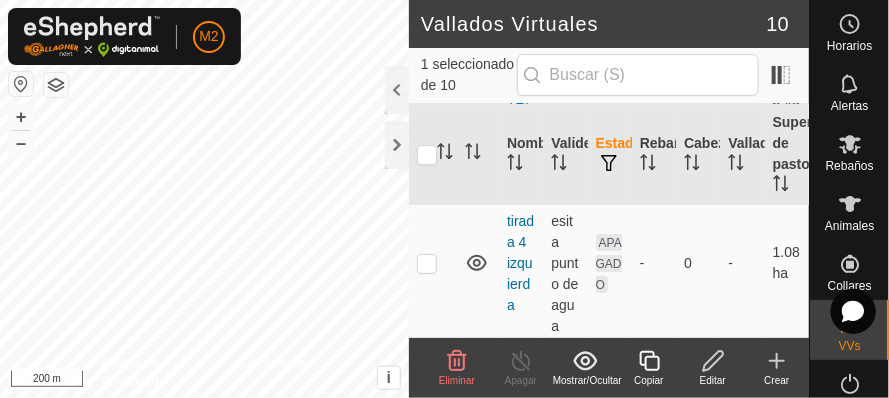 click 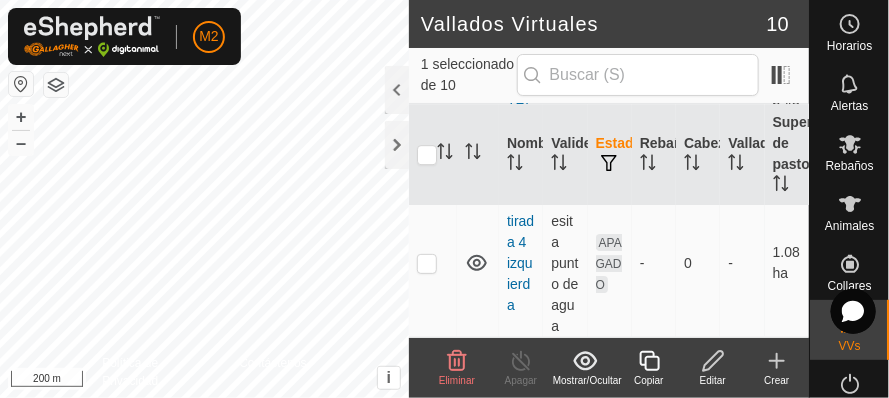 click 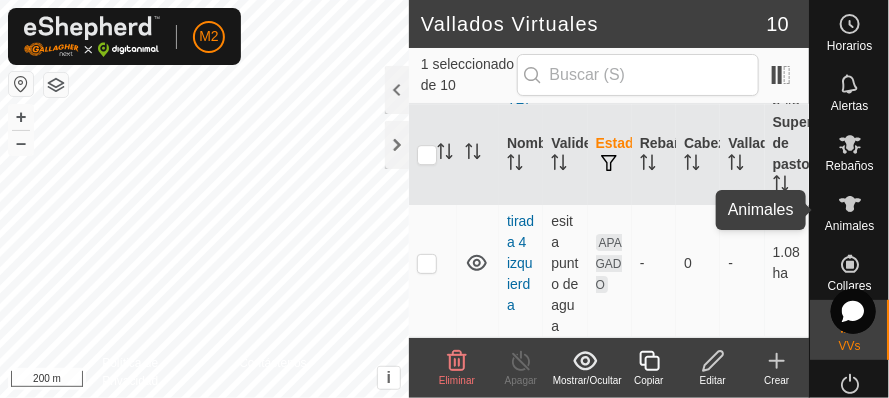 click 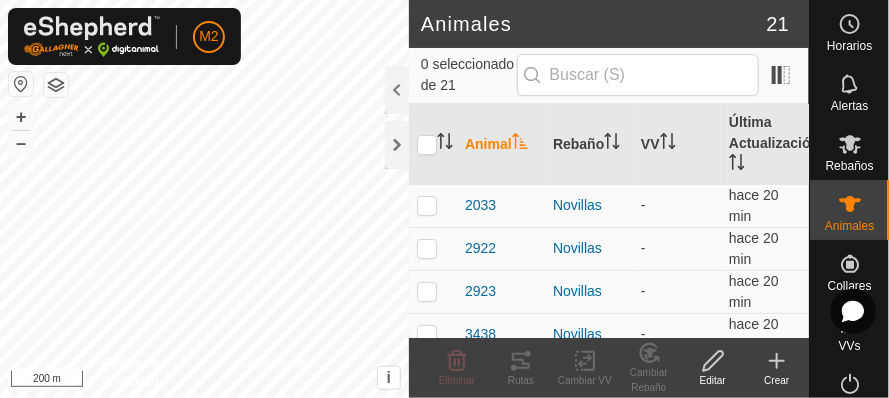 click at bounding box center (853, 311) 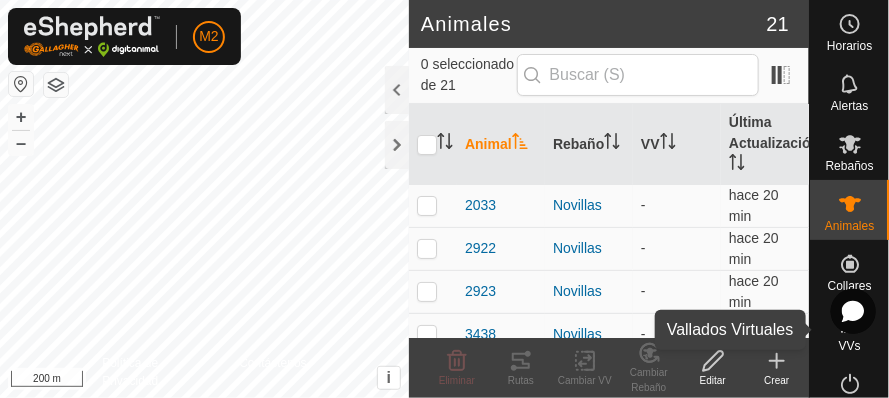 click on "VVs" at bounding box center [849, 346] 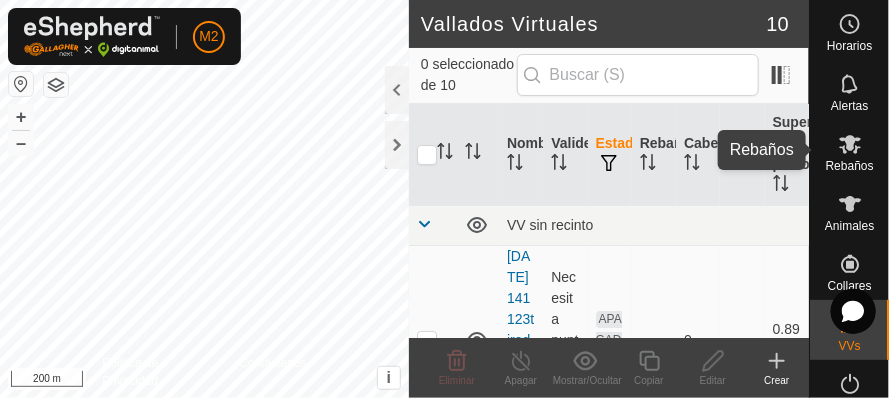 click 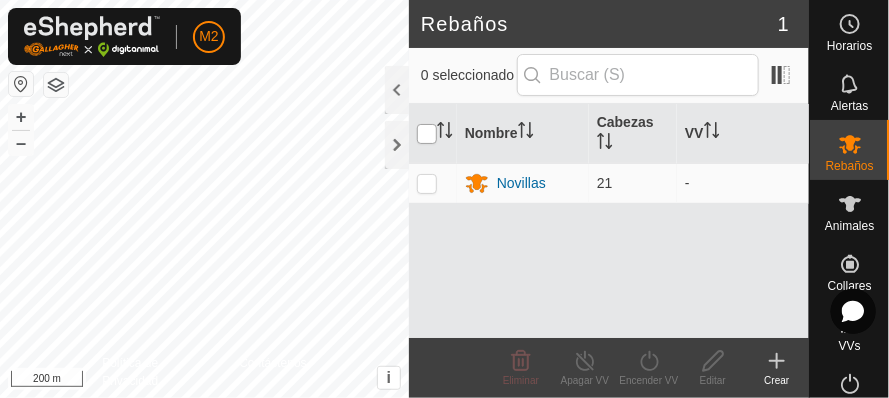 click at bounding box center [427, 134] 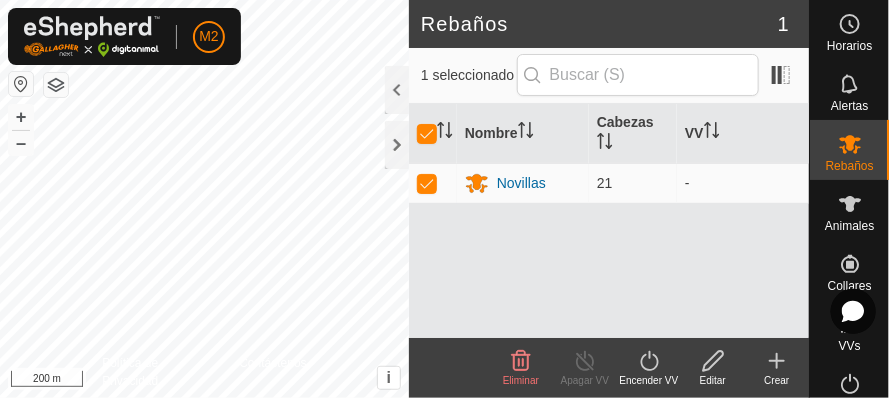 click 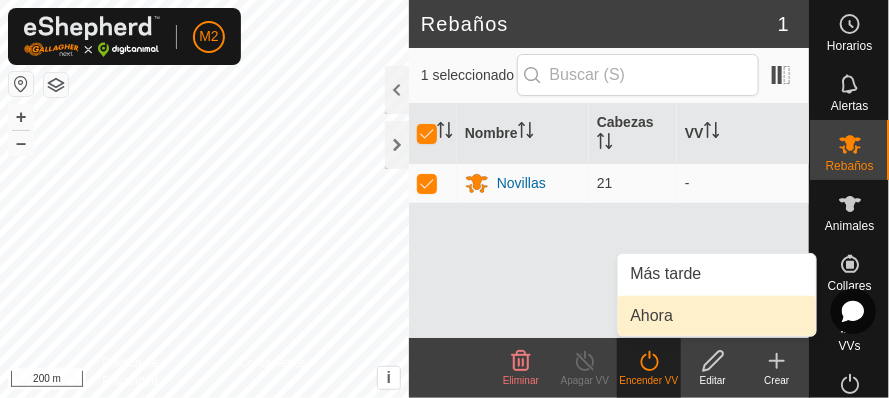 click on "Ahora" at bounding box center (717, 316) 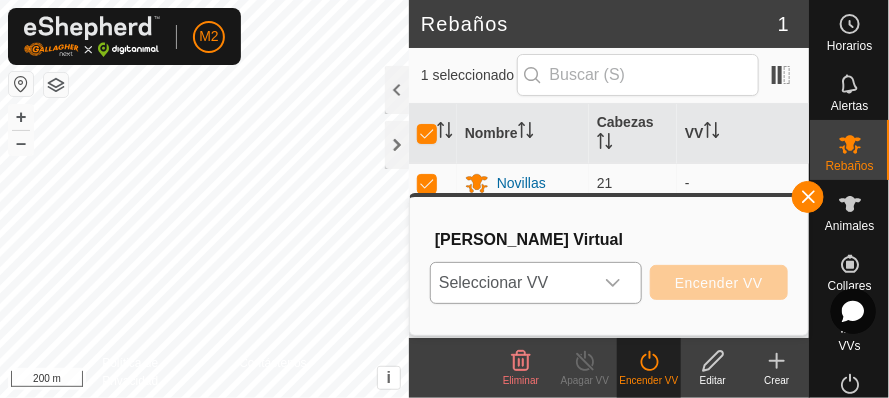 click at bounding box center (613, 283) 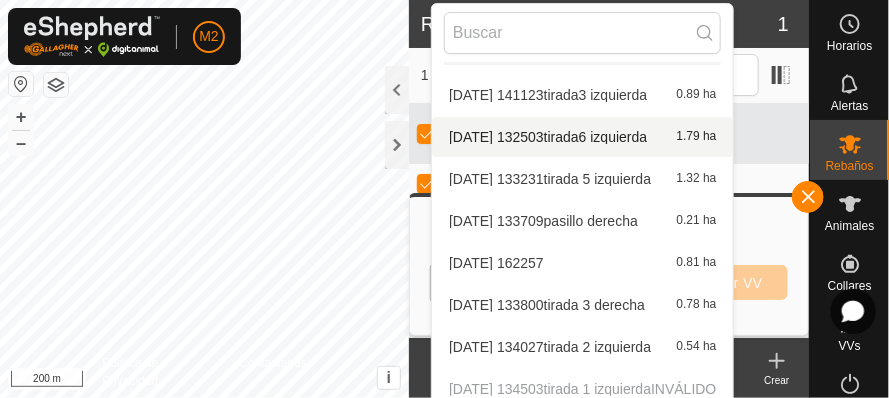 scroll, scrollTop: 63, scrollLeft: 0, axis: vertical 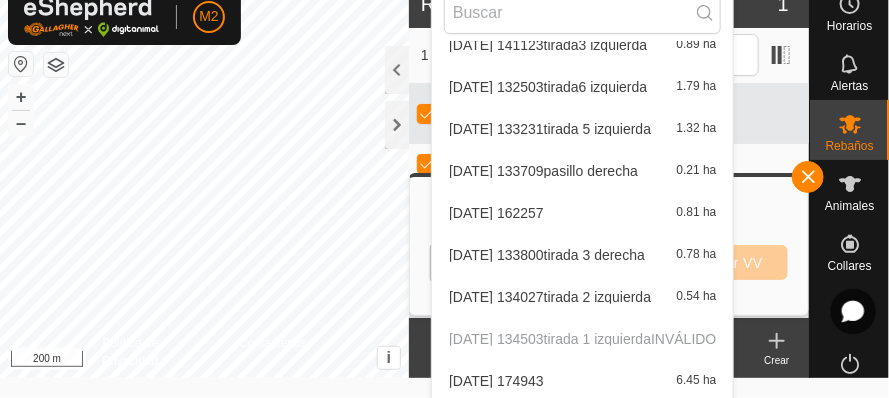 click on "[DATE] 174943  6.45 ha" at bounding box center [582, 381] 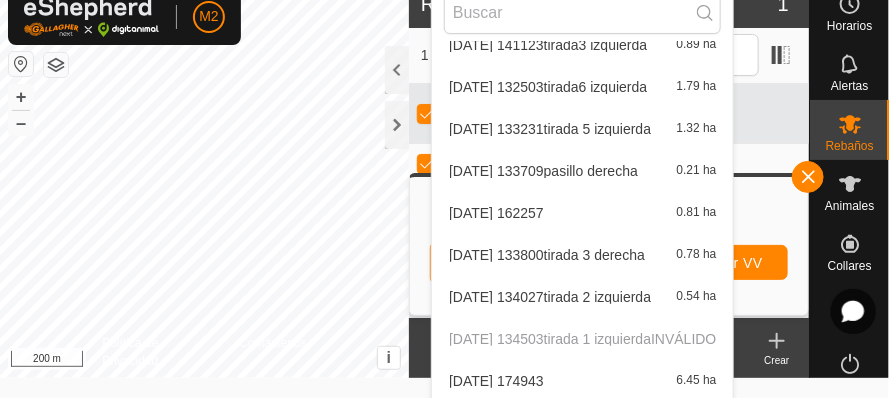 scroll, scrollTop: 0, scrollLeft: 0, axis: both 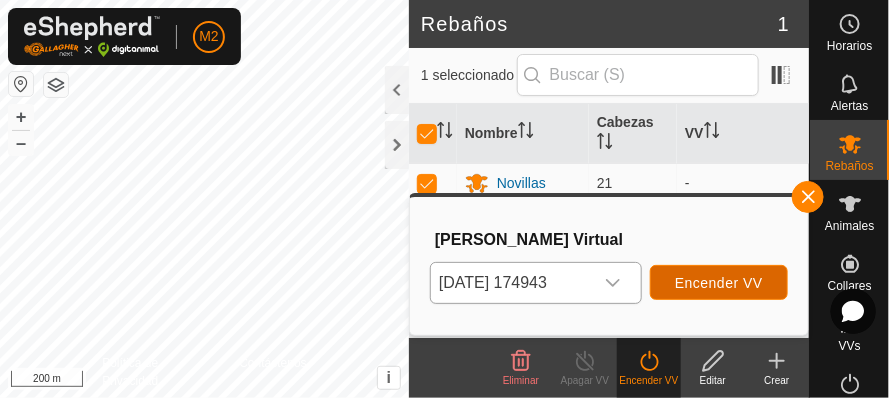 click on "Encender VV" at bounding box center [719, 283] 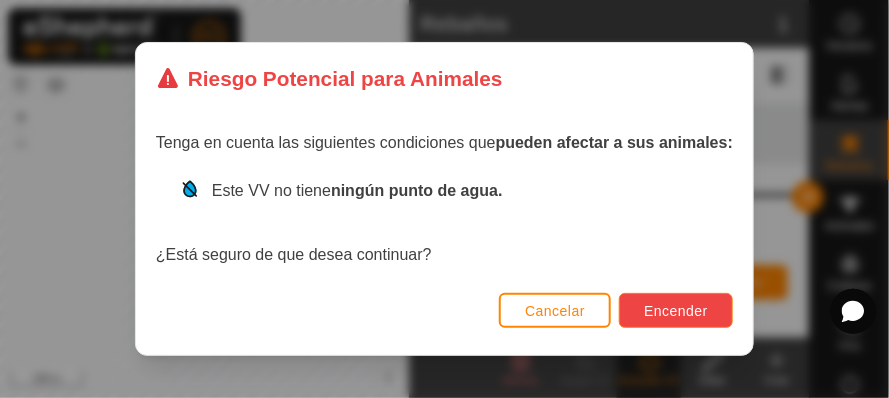 click on "Encender" at bounding box center [676, 311] 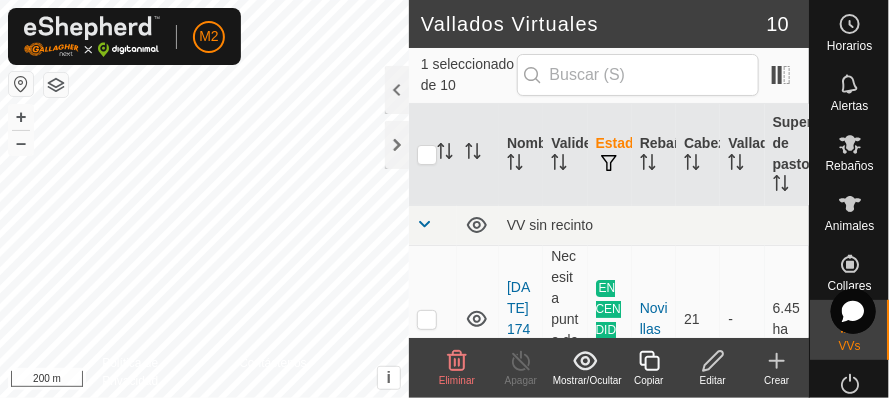 checkbox on "true" 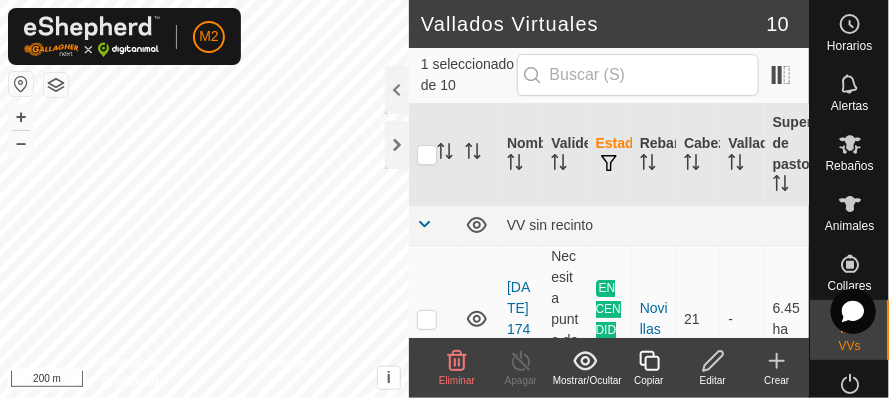 checkbox on "false" 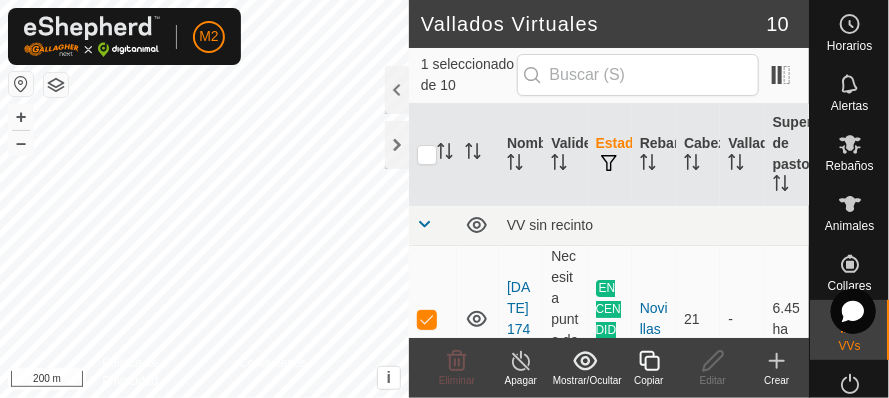checkbox on "false" 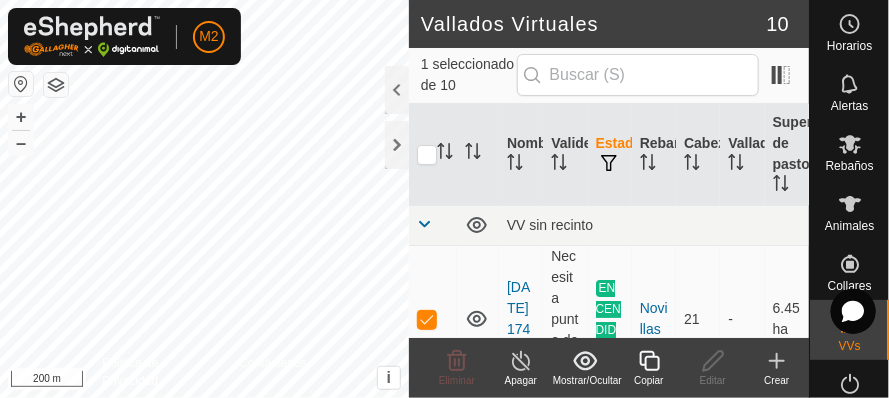 checkbox on "true" 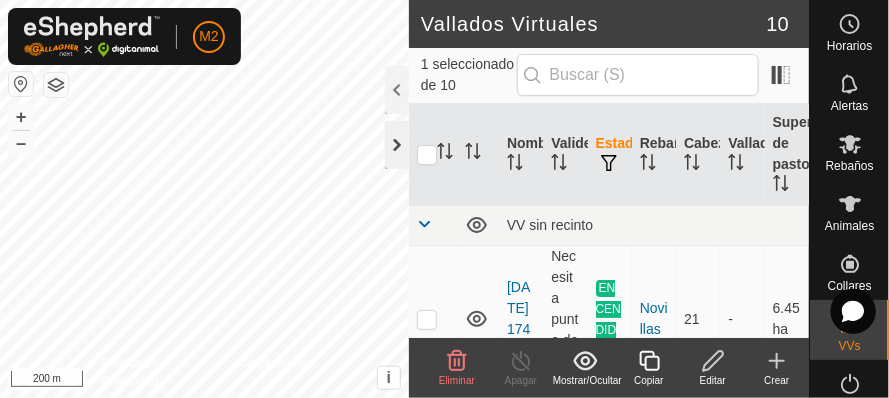 click 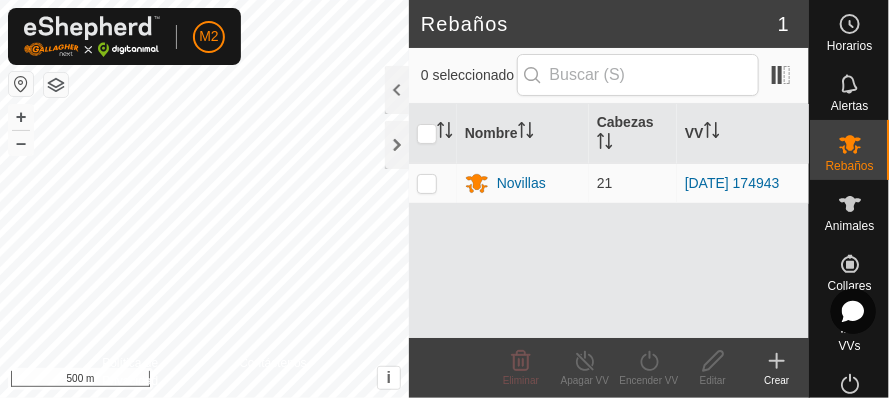 scroll, scrollTop: 0, scrollLeft: 0, axis: both 